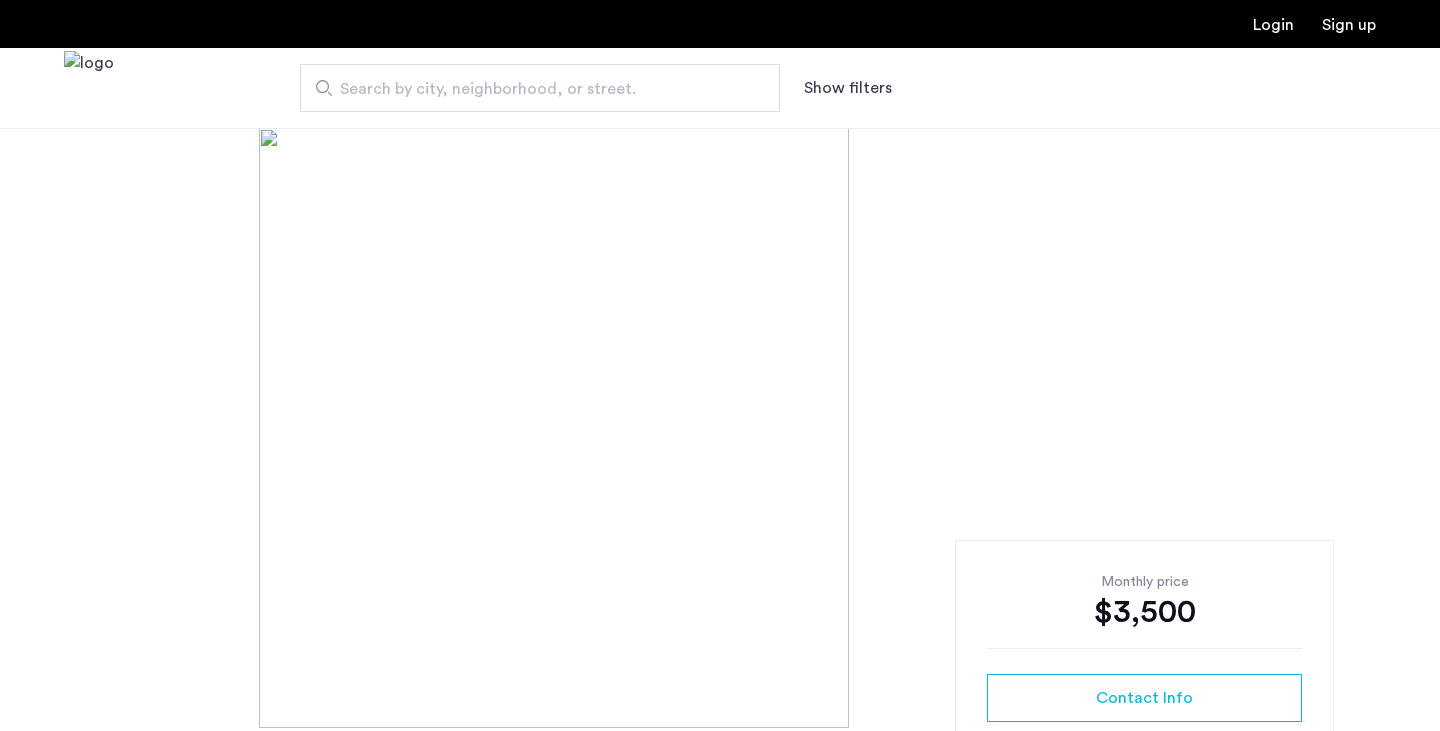 scroll, scrollTop: 0, scrollLeft: 0, axis: both 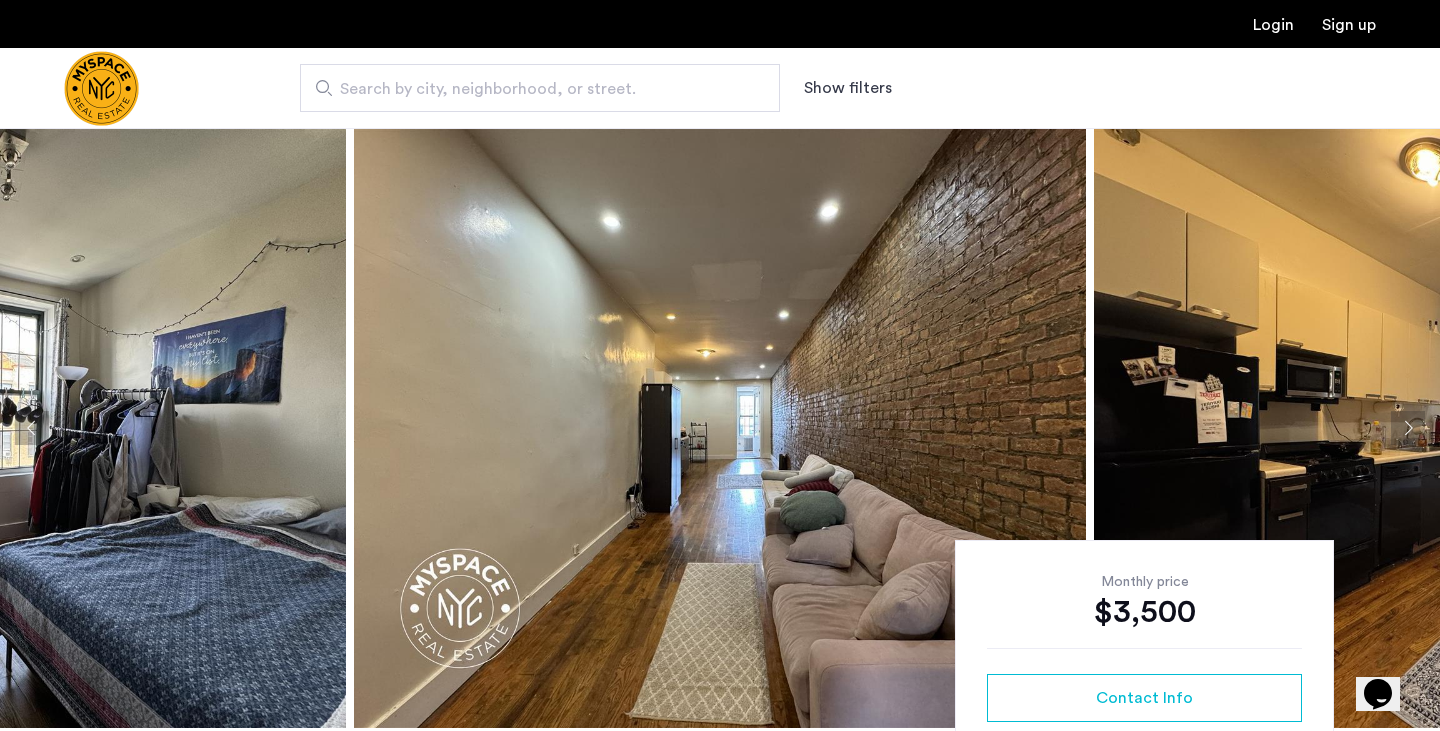 click 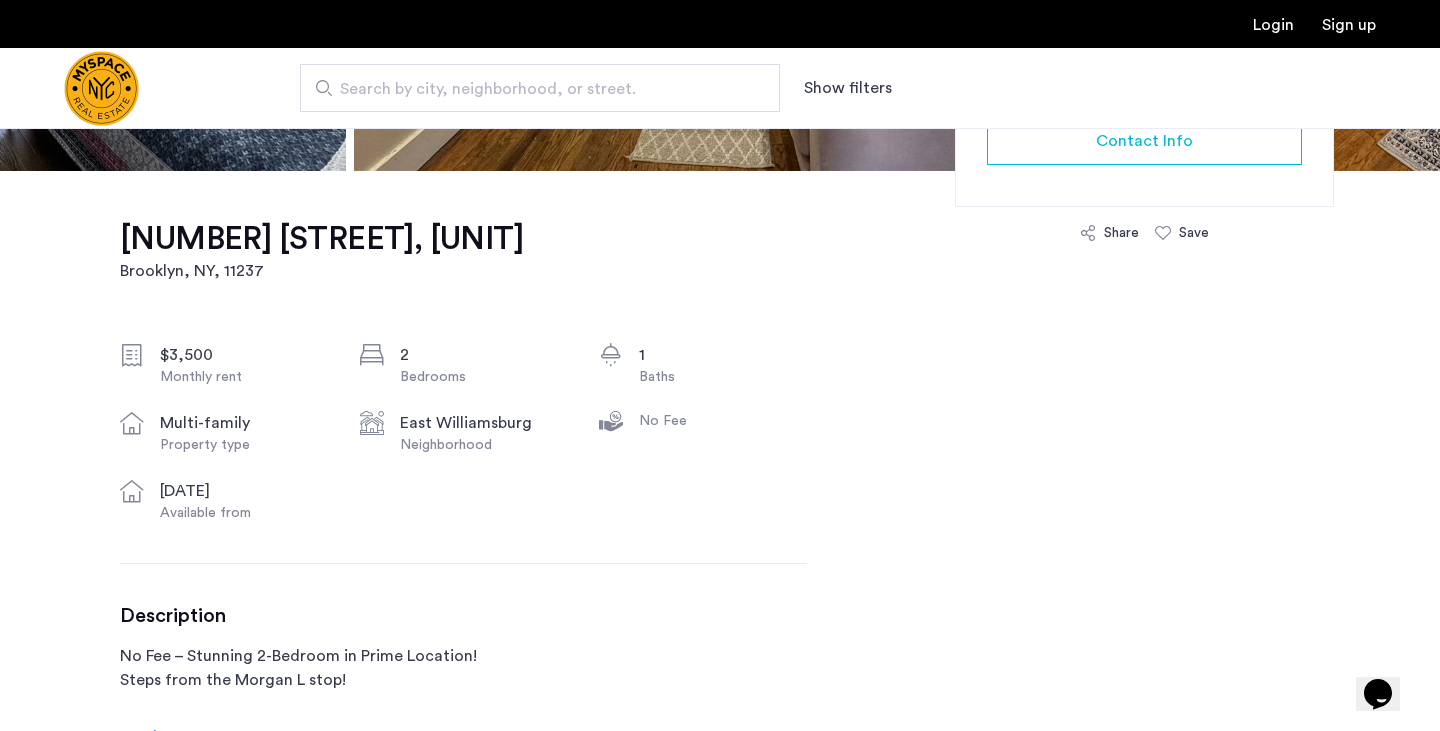 scroll, scrollTop: 251, scrollLeft: 0, axis: vertical 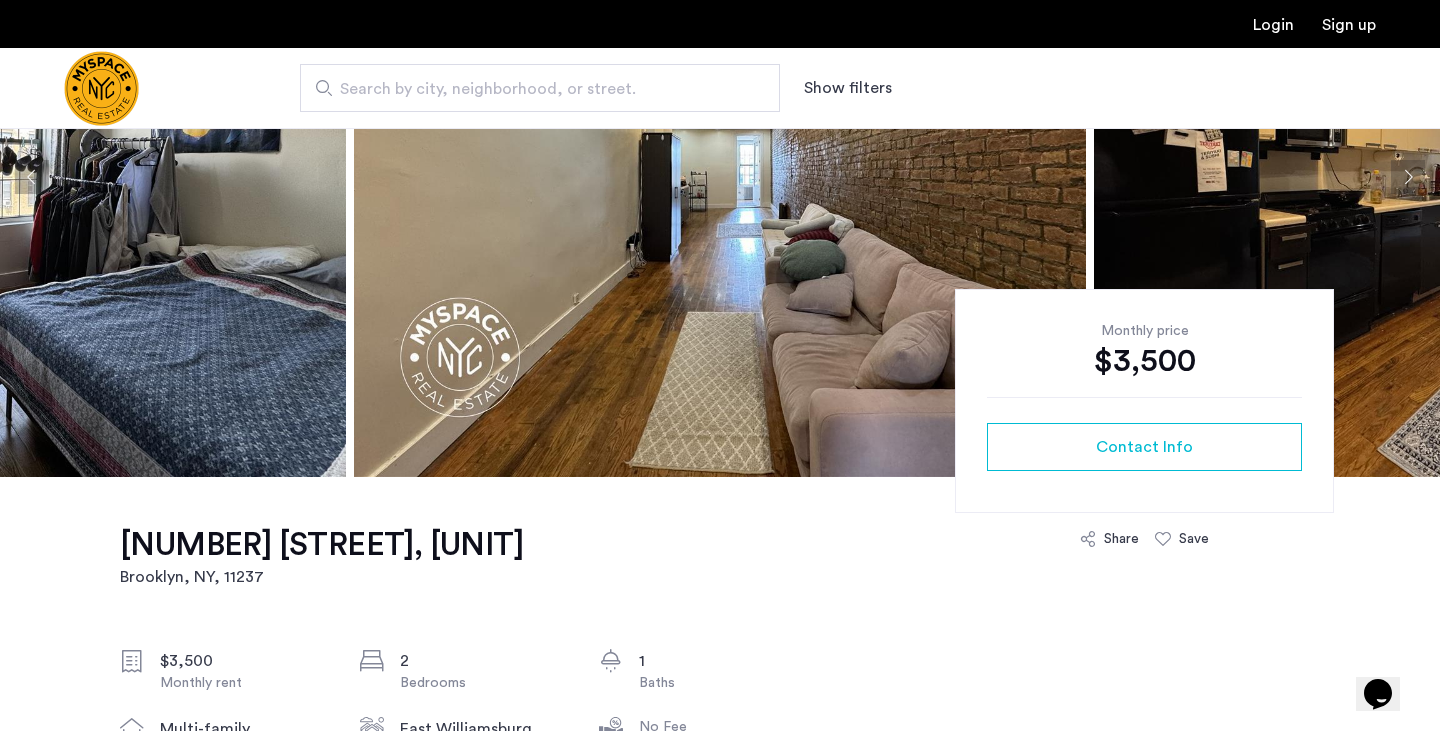 click 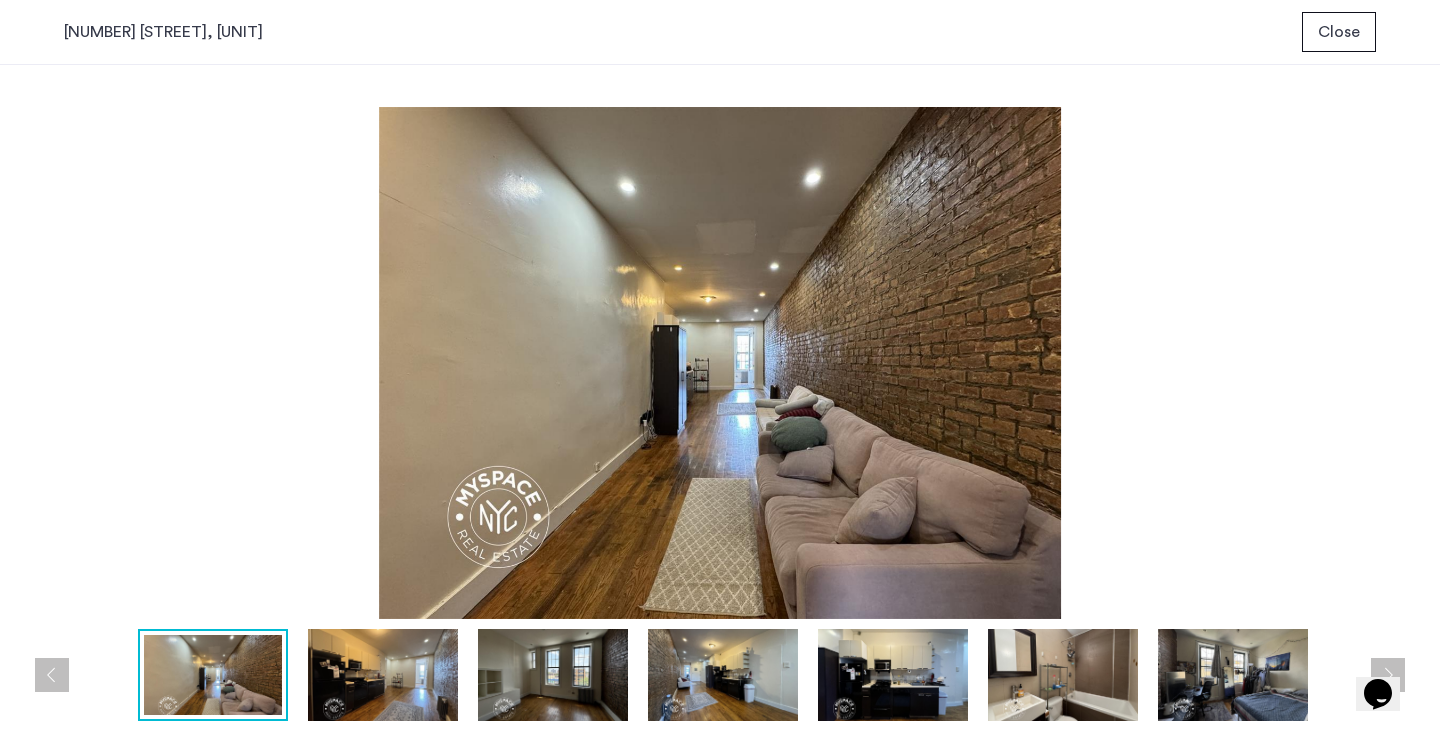 scroll, scrollTop: 0, scrollLeft: 0, axis: both 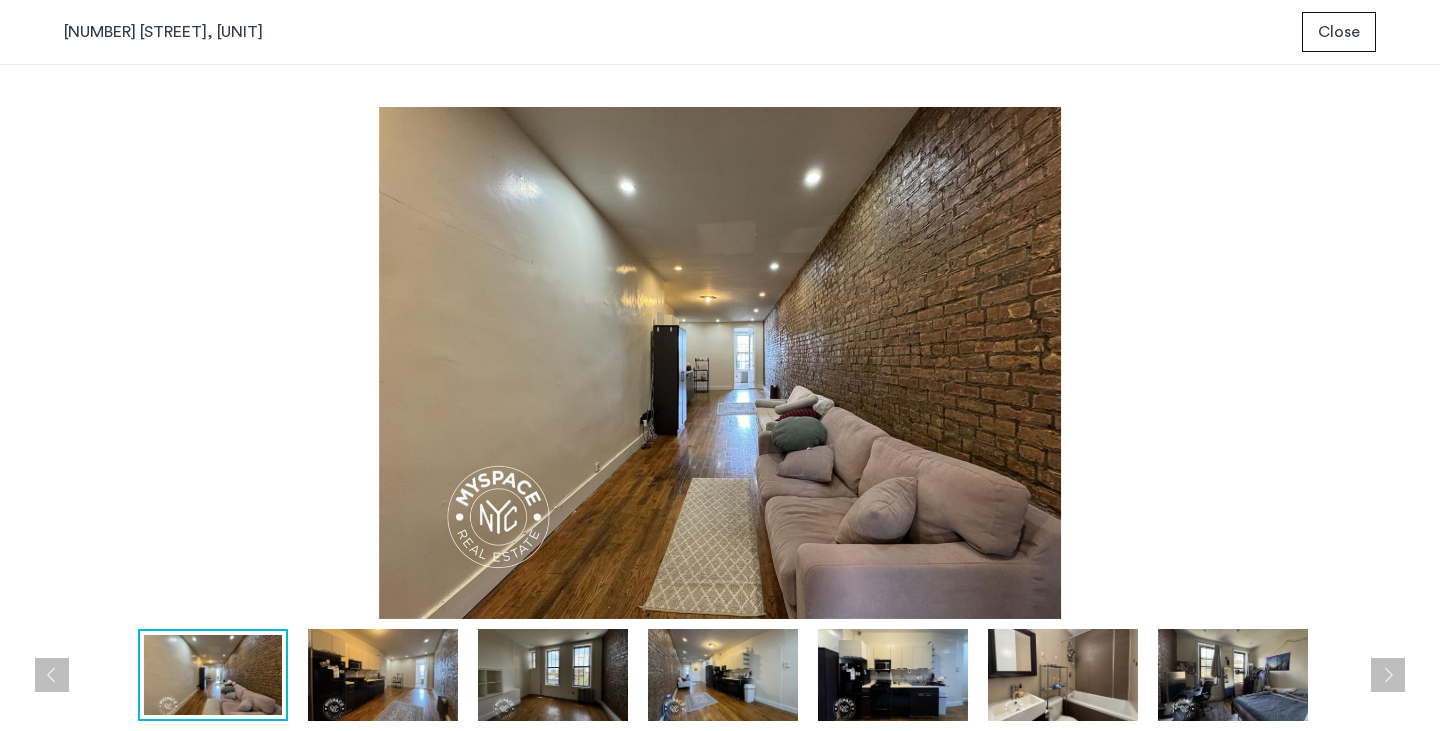 type 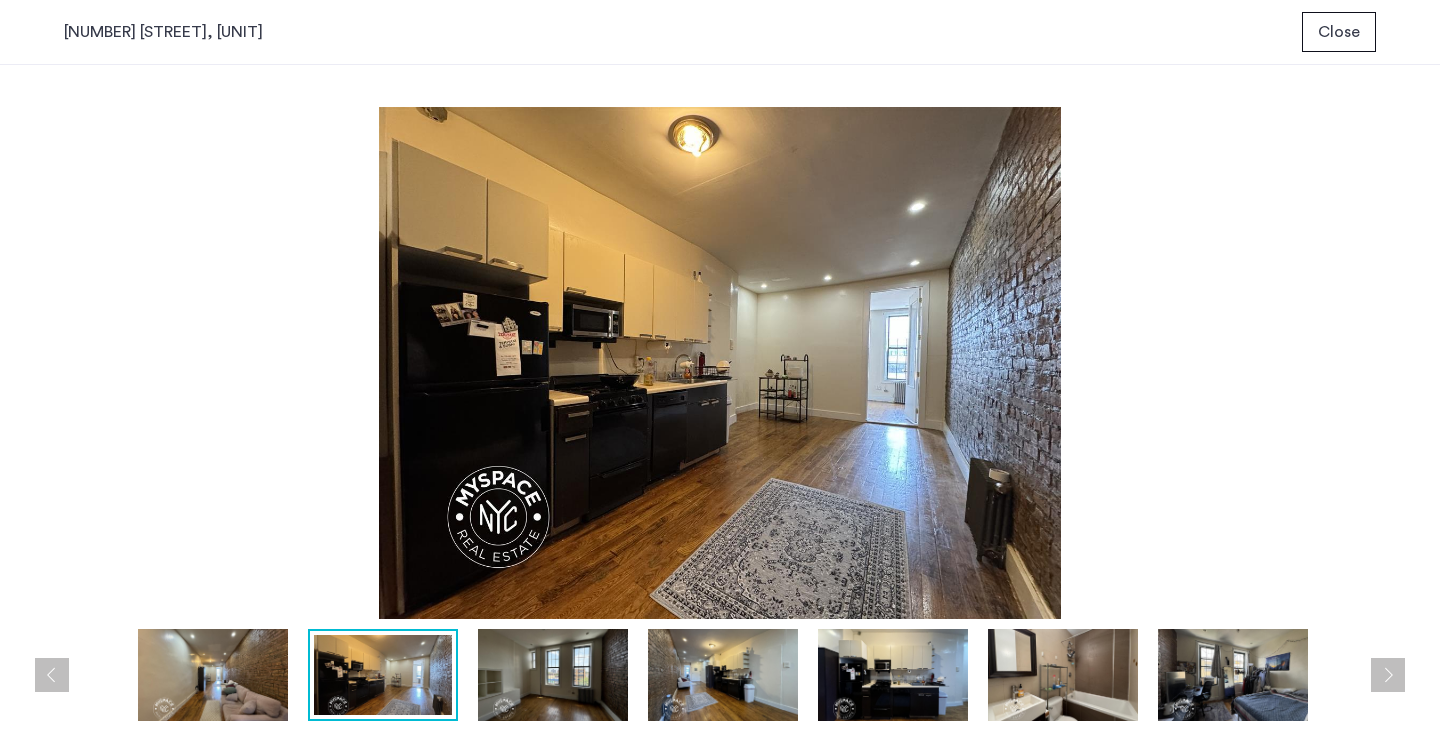 click on "Close" at bounding box center [1339, 32] 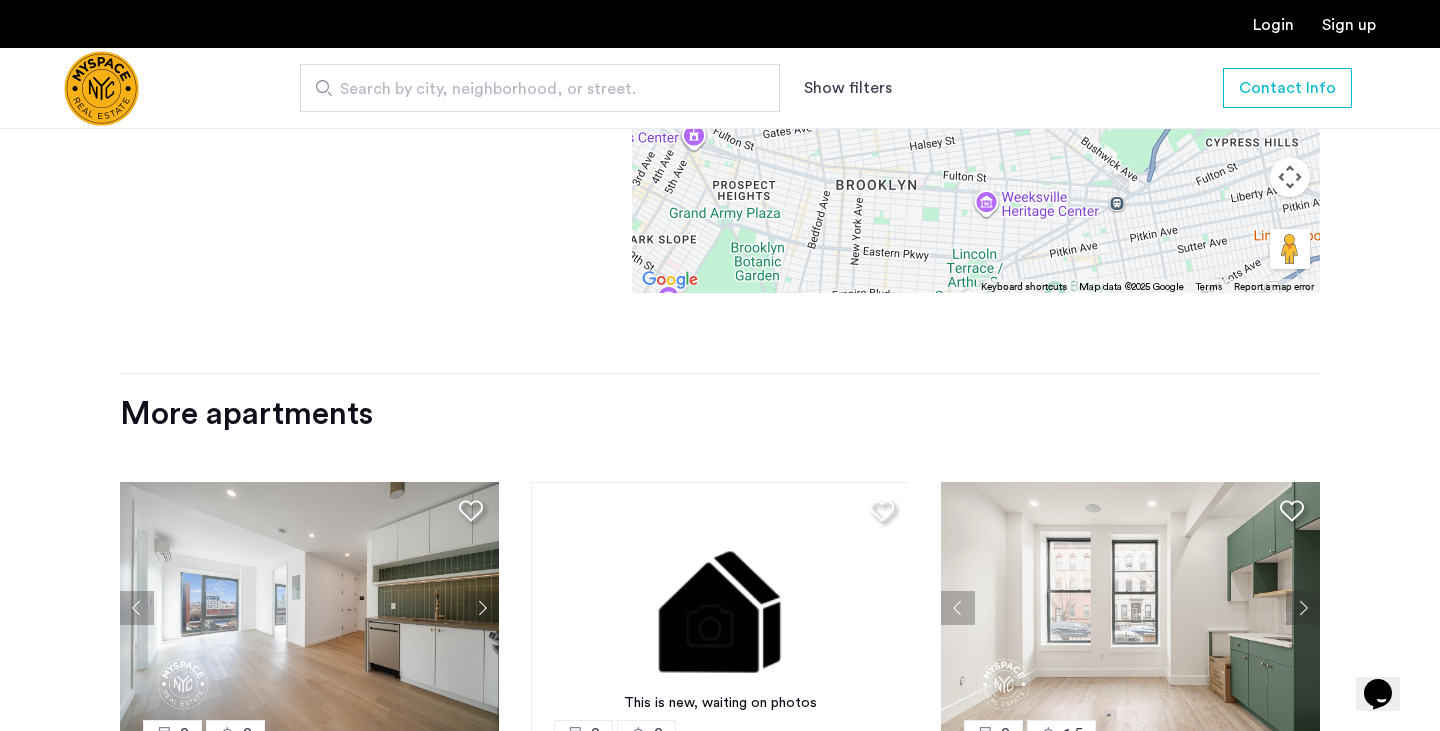 scroll, scrollTop: 2257, scrollLeft: 0, axis: vertical 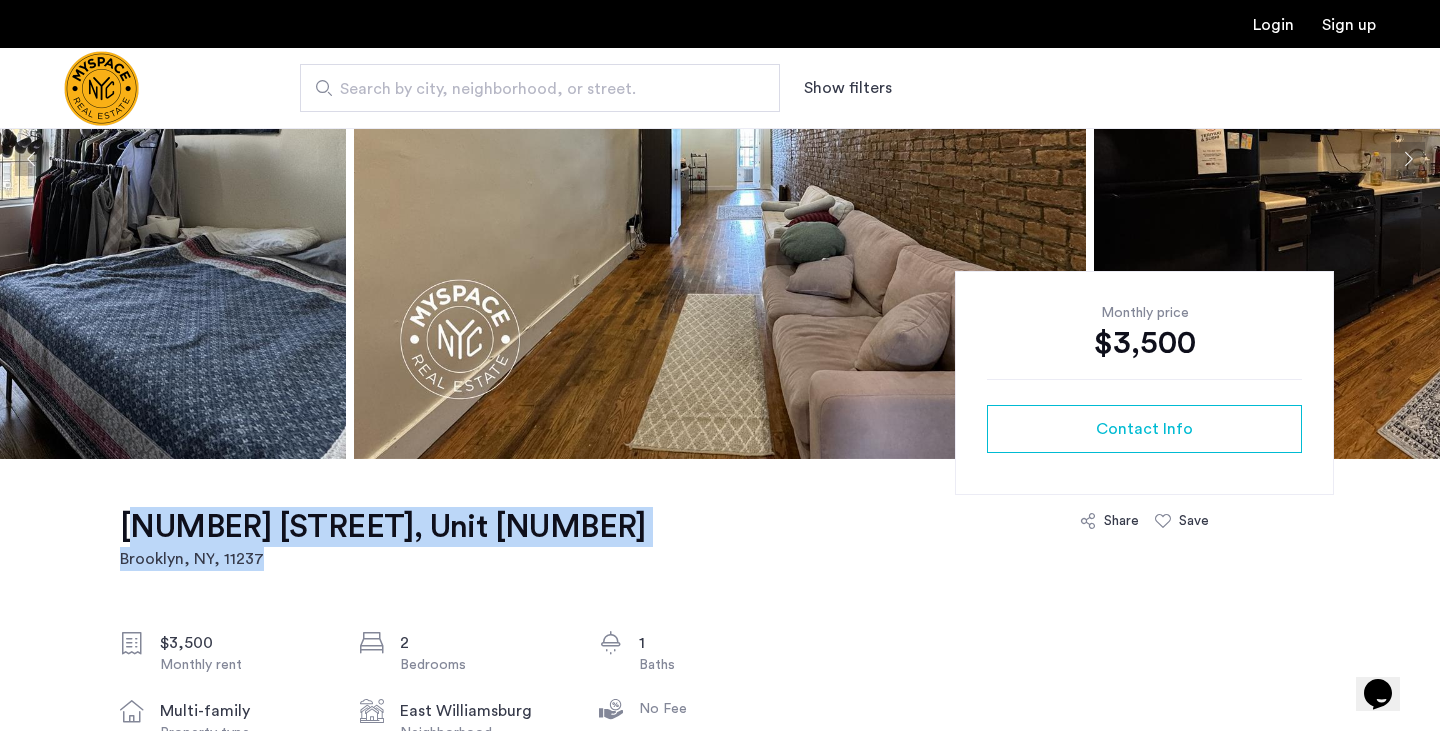 drag, startPoint x: 75, startPoint y: 532, endPoint x: 305, endPoint y: 574, distance: 233.80333 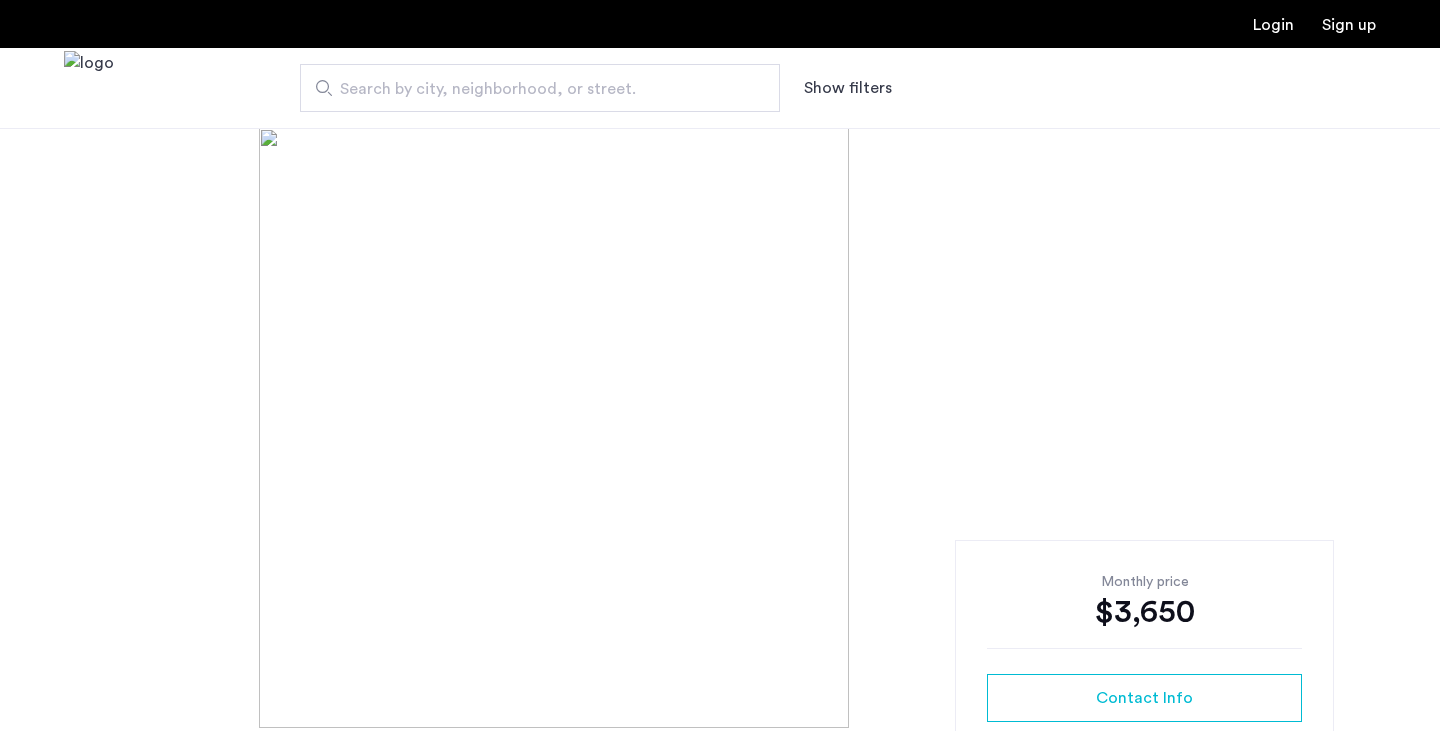 scroll, scrollTop: 0, scrollLeft: 0, axis: both 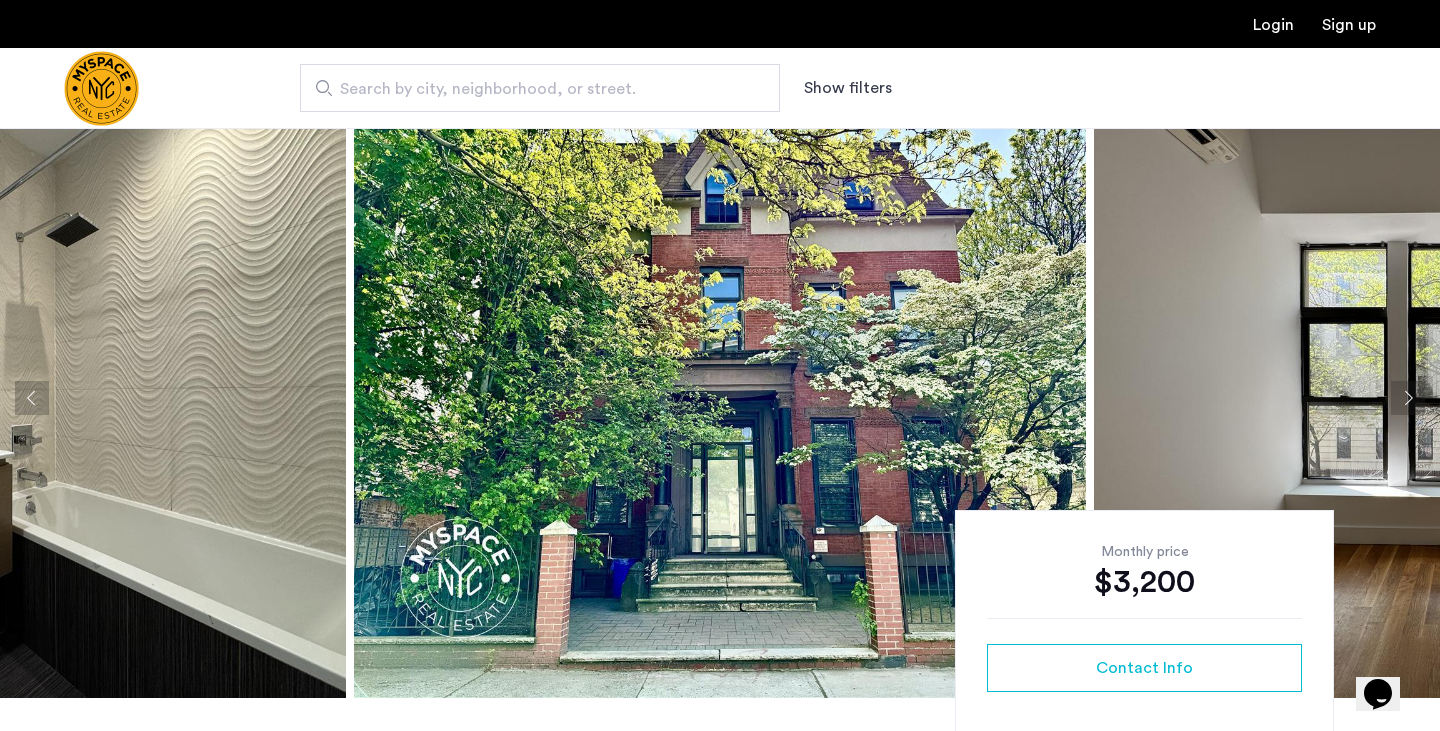 click 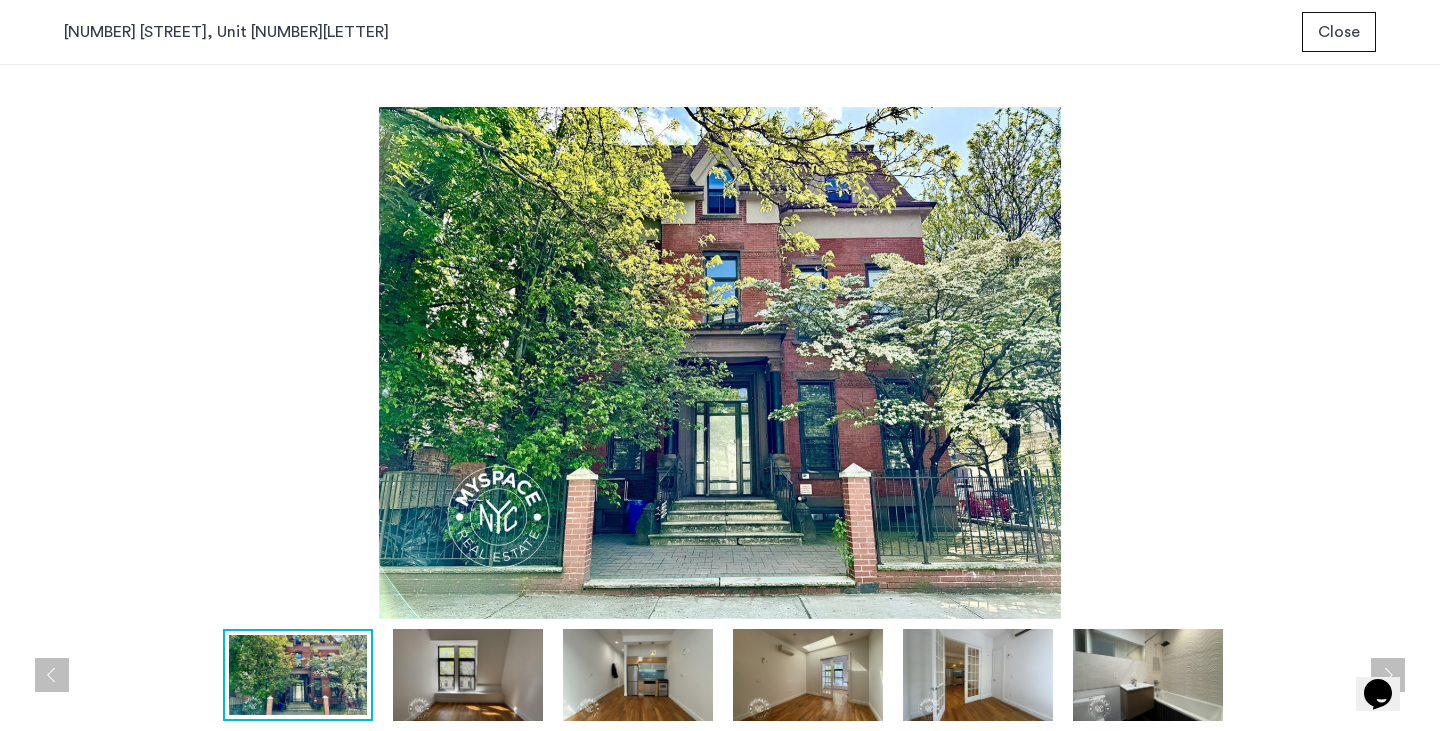 scroll, scrollTop: 0, scrollLeft: 0, axis: both 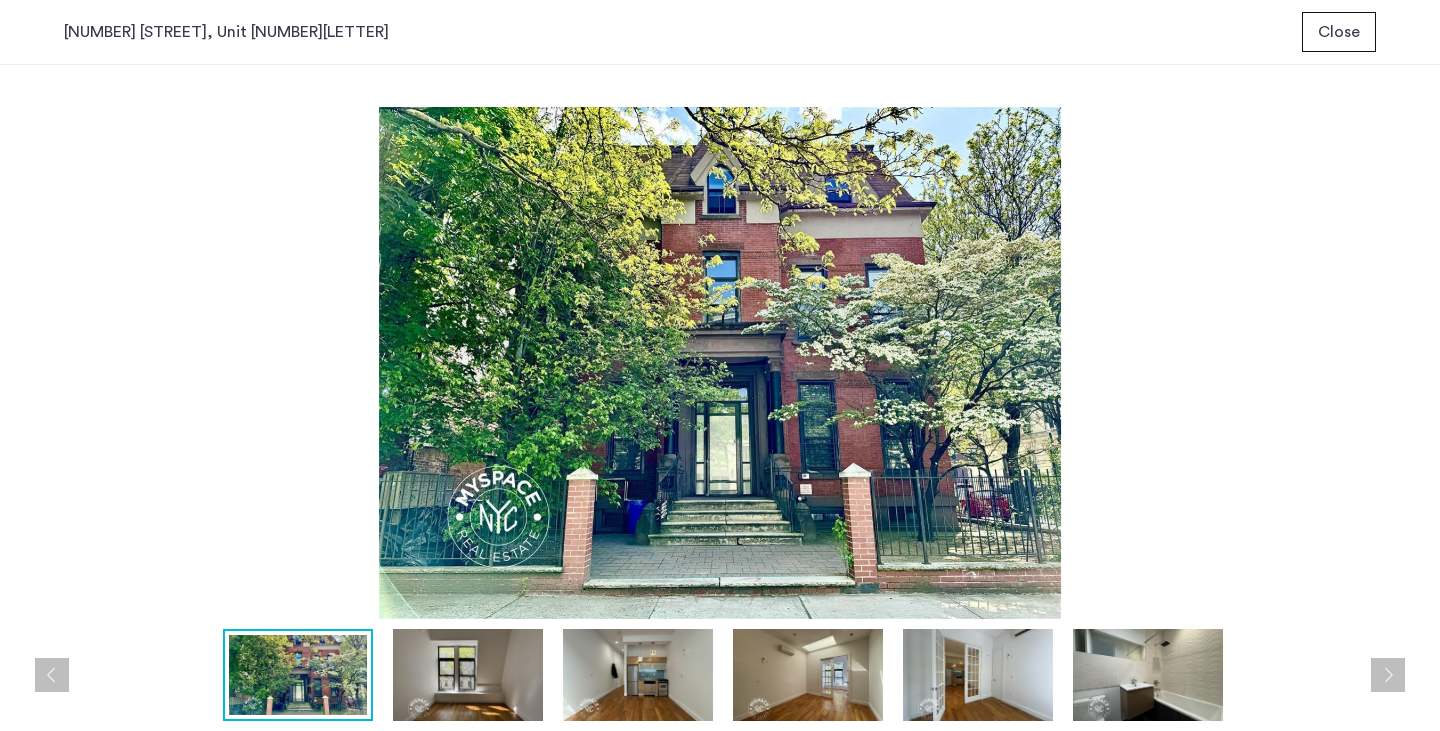 type 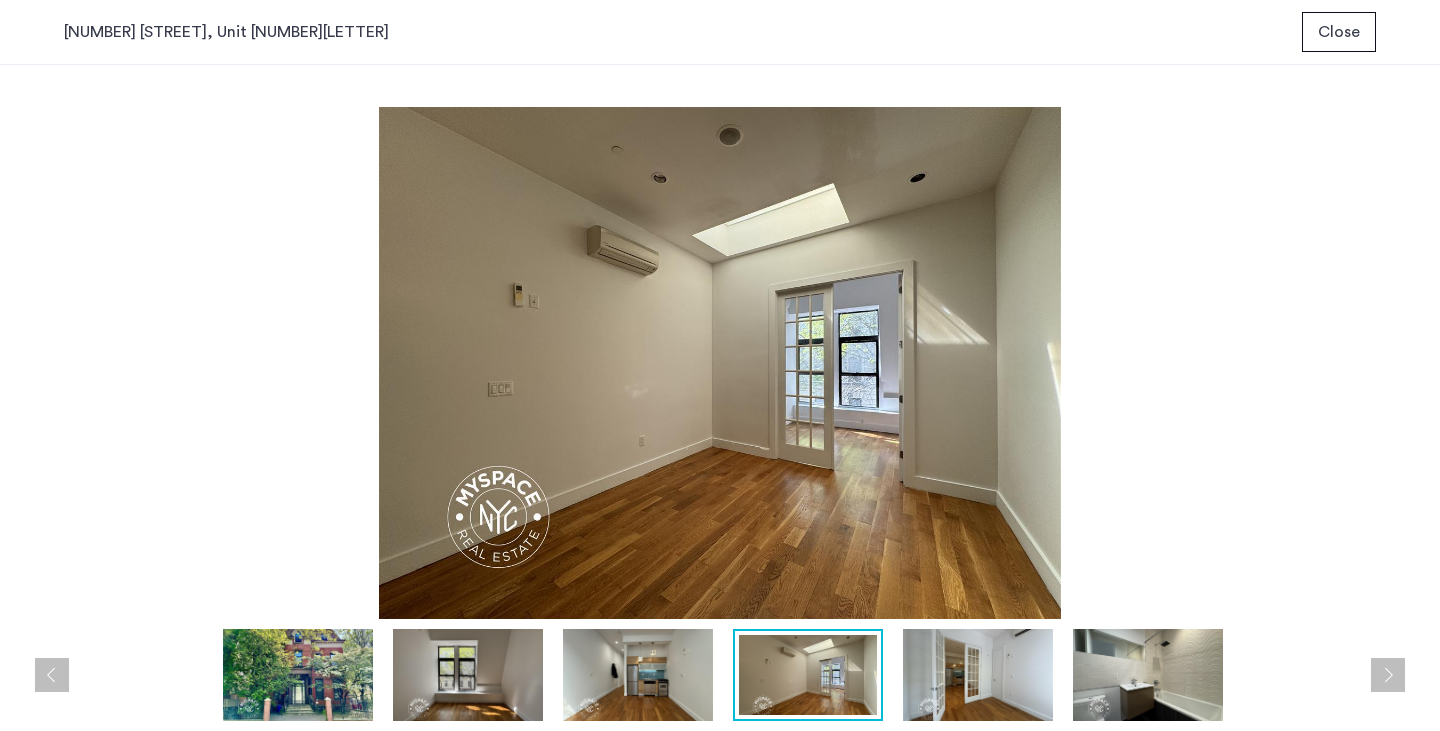 click on "Close" at bounding box center [1339, 32] 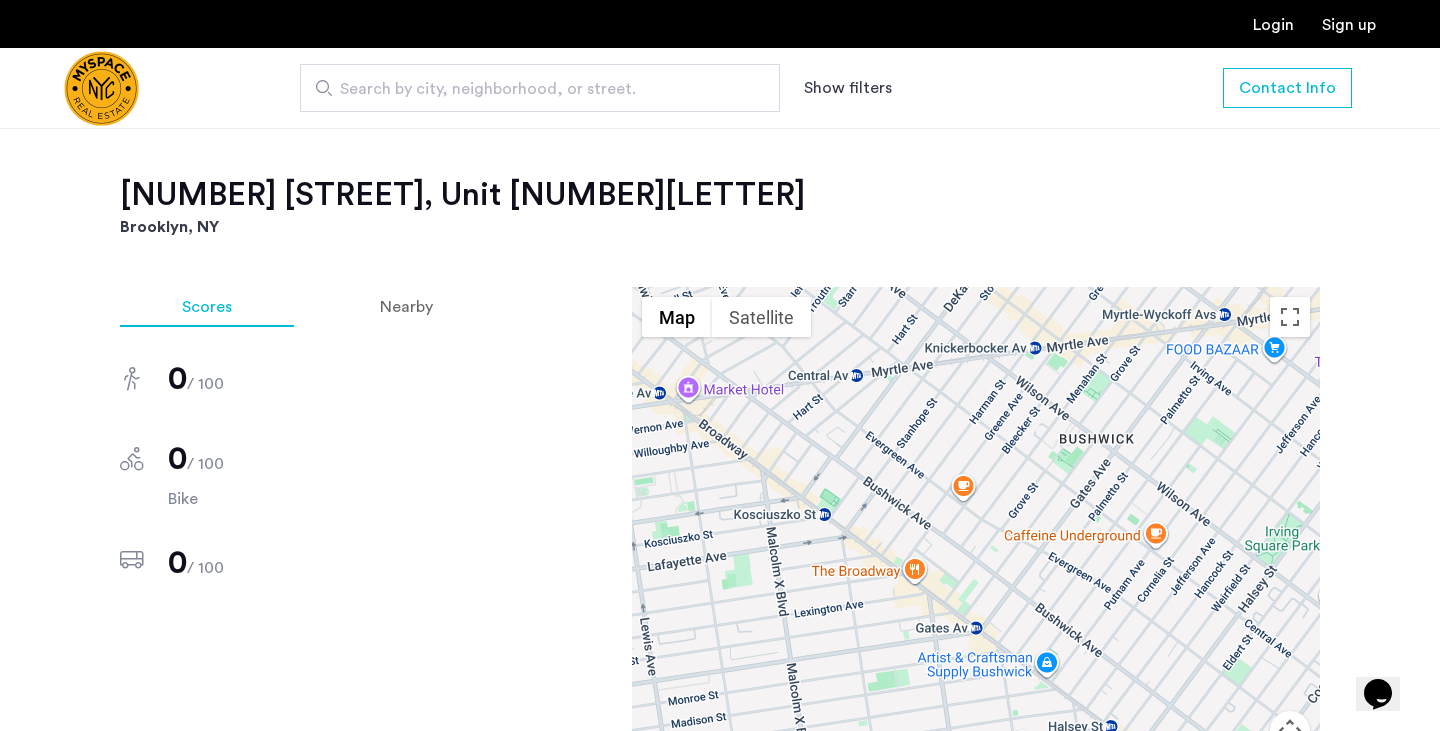 scroll, scrollTop: 1755, scrollLeft: 0, axis: vertical 